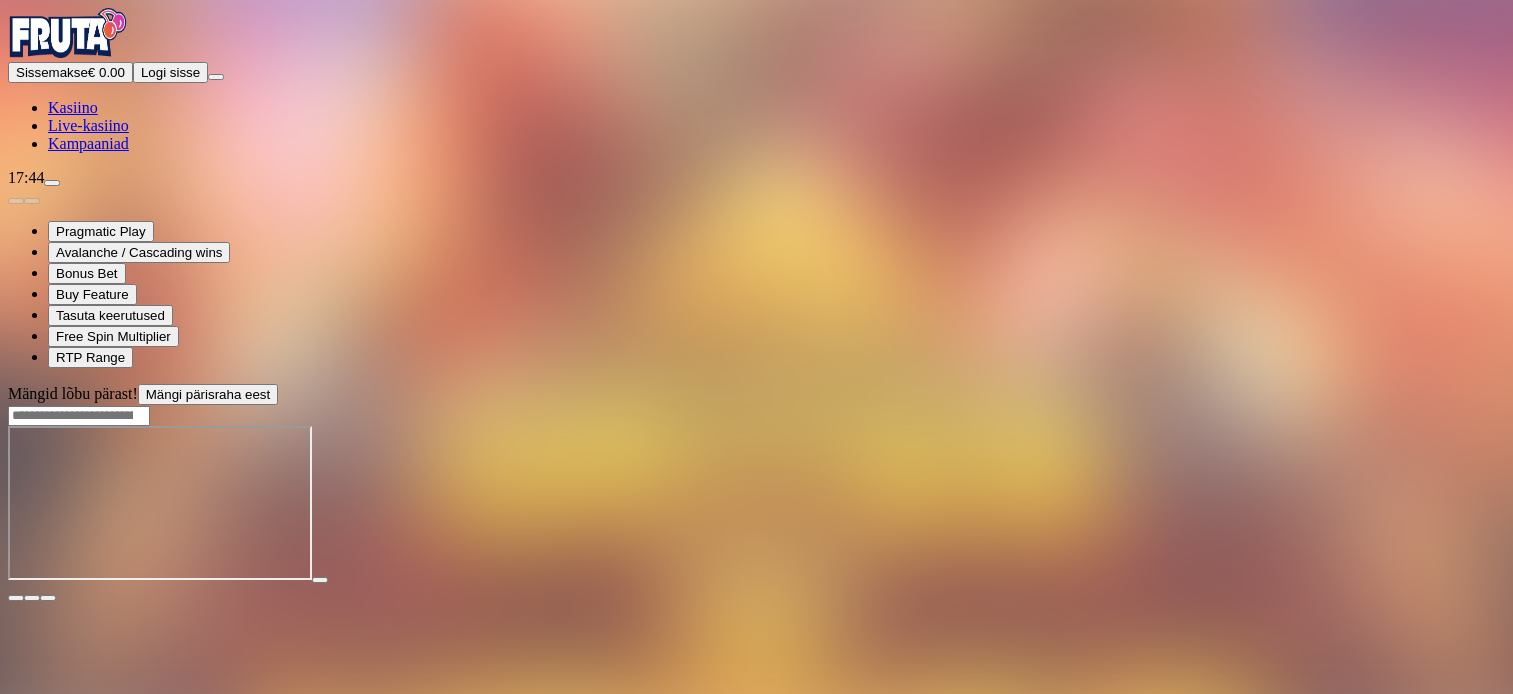scroll, scrollTop: 0, scrollLeft: 0, axis: both 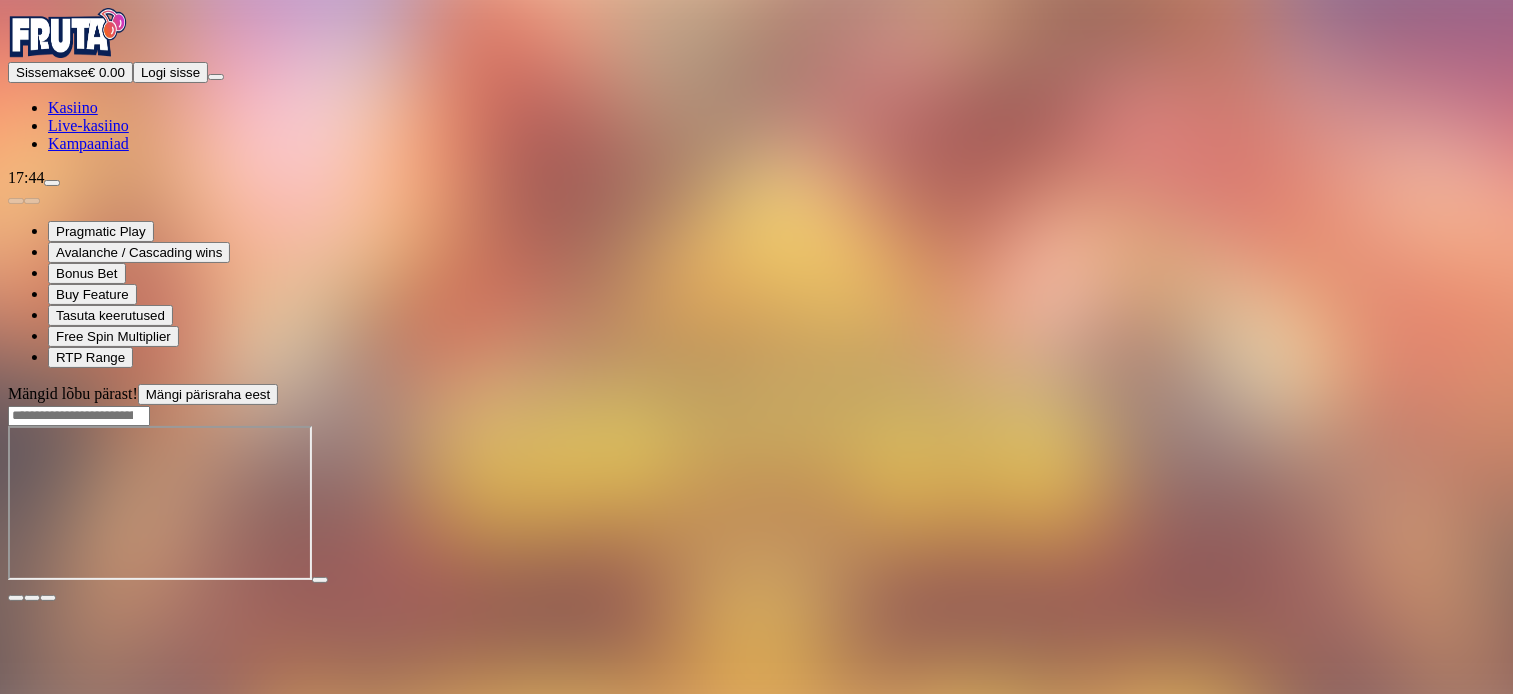 click on "Logi sisse" at bounding box center (170, 72) 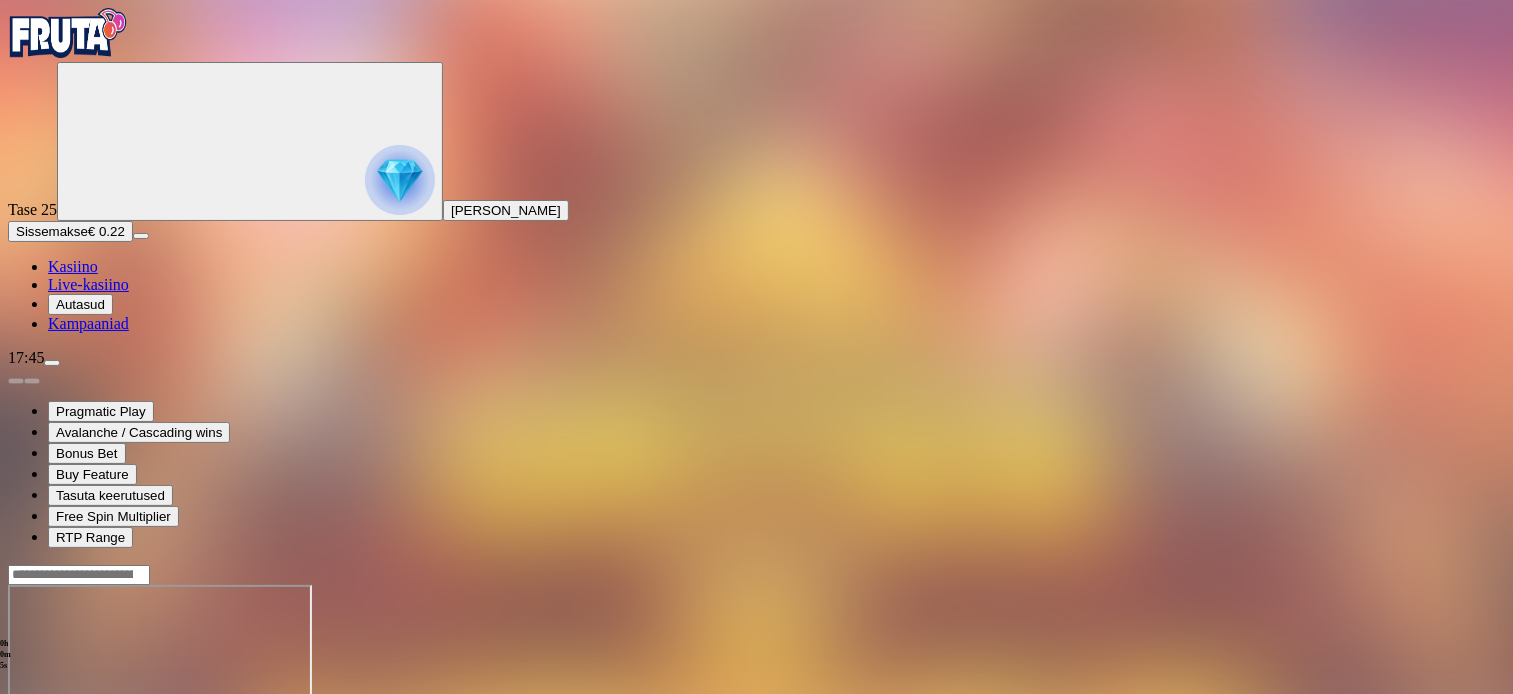 click on "Sissemakse" at bounding box center (52, 231) 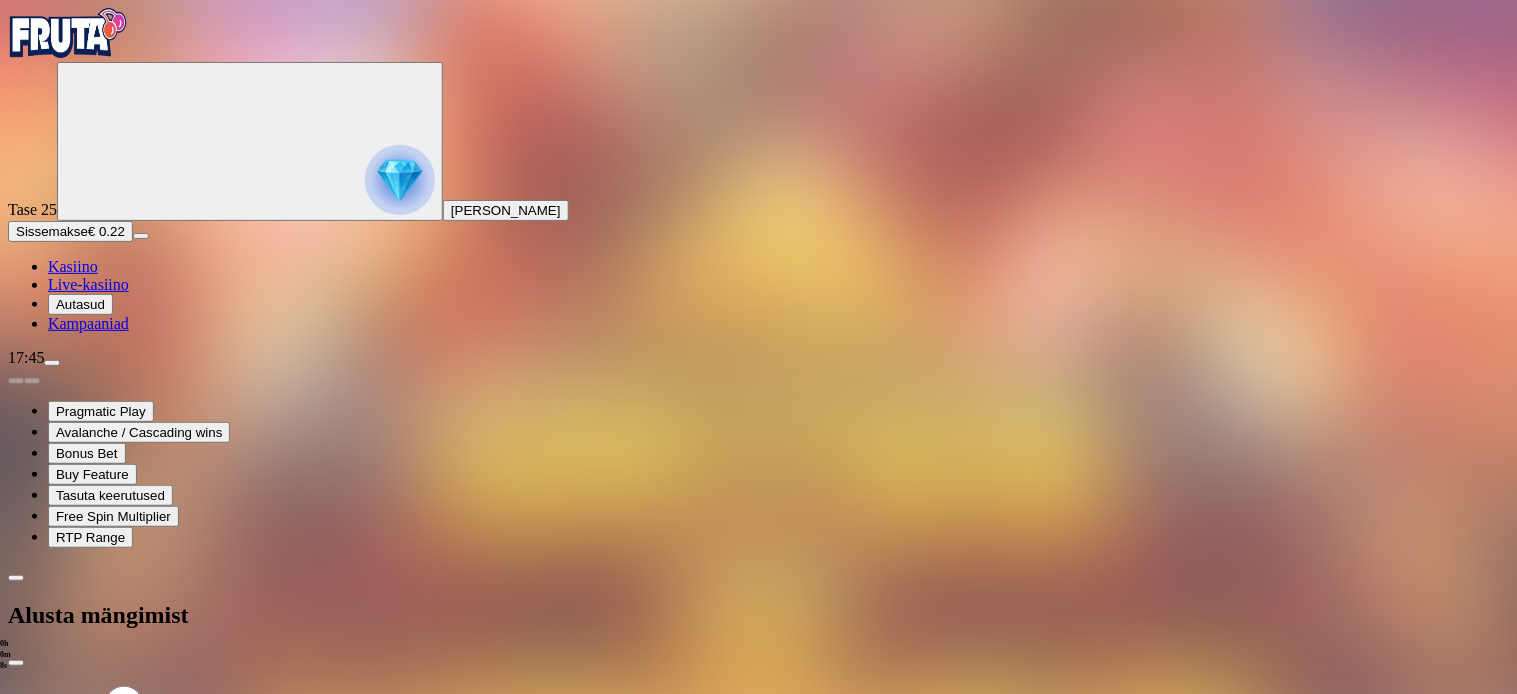 click on "***" at bounding box center [79, 845] 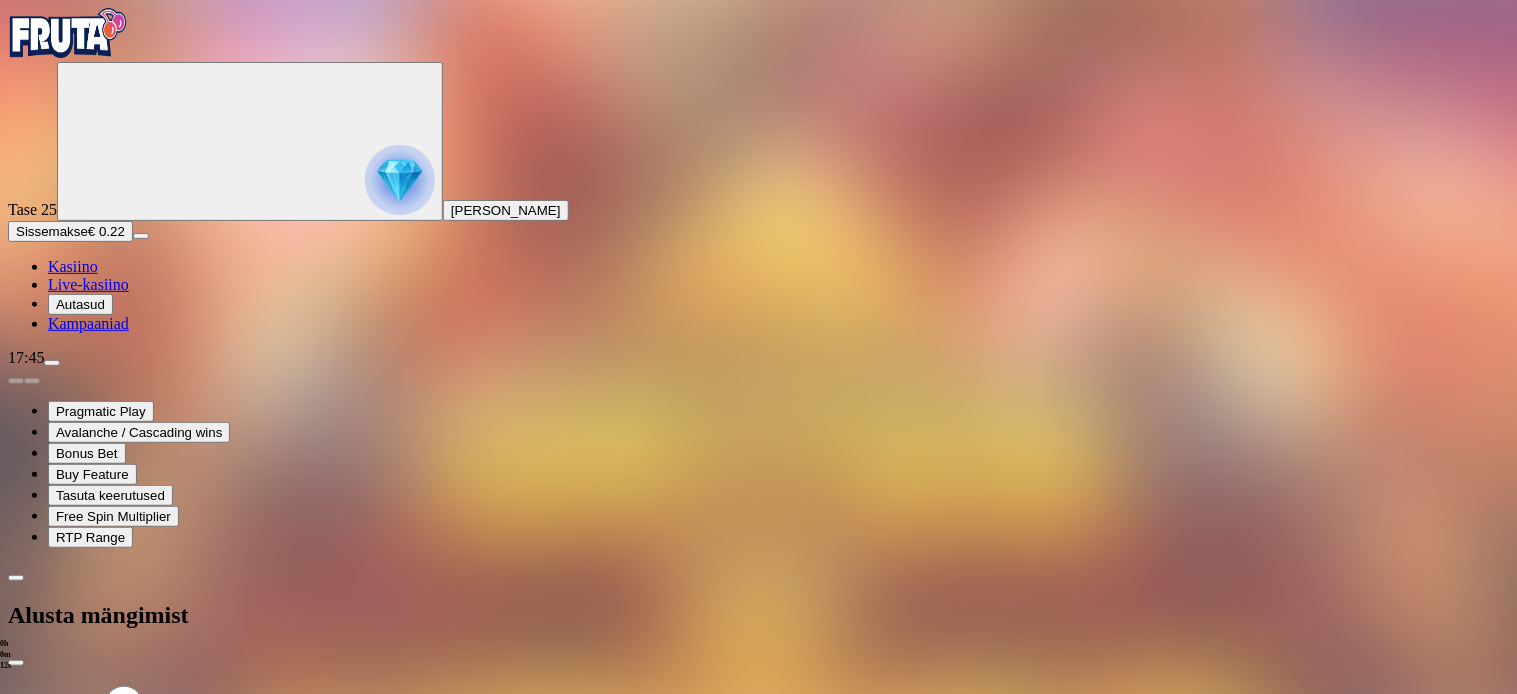 type on "*" 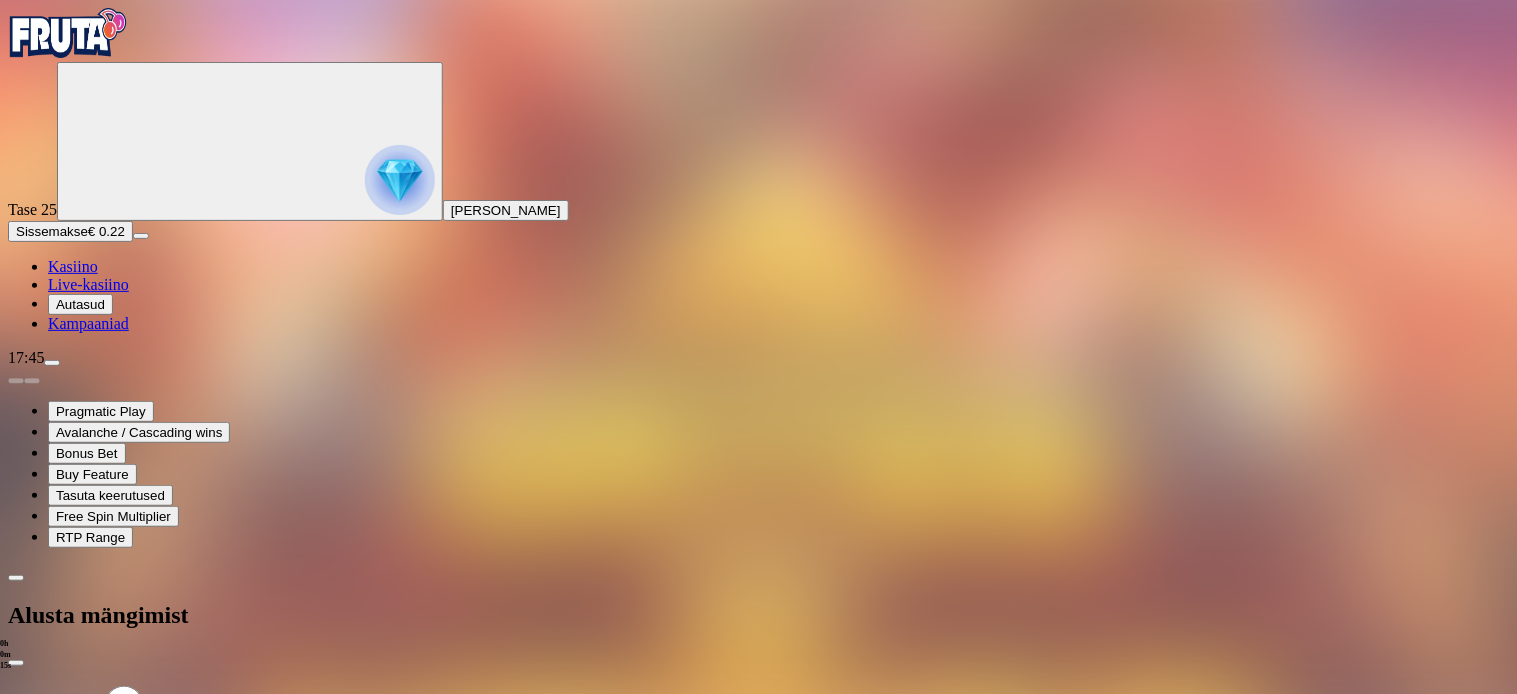 type on "**" 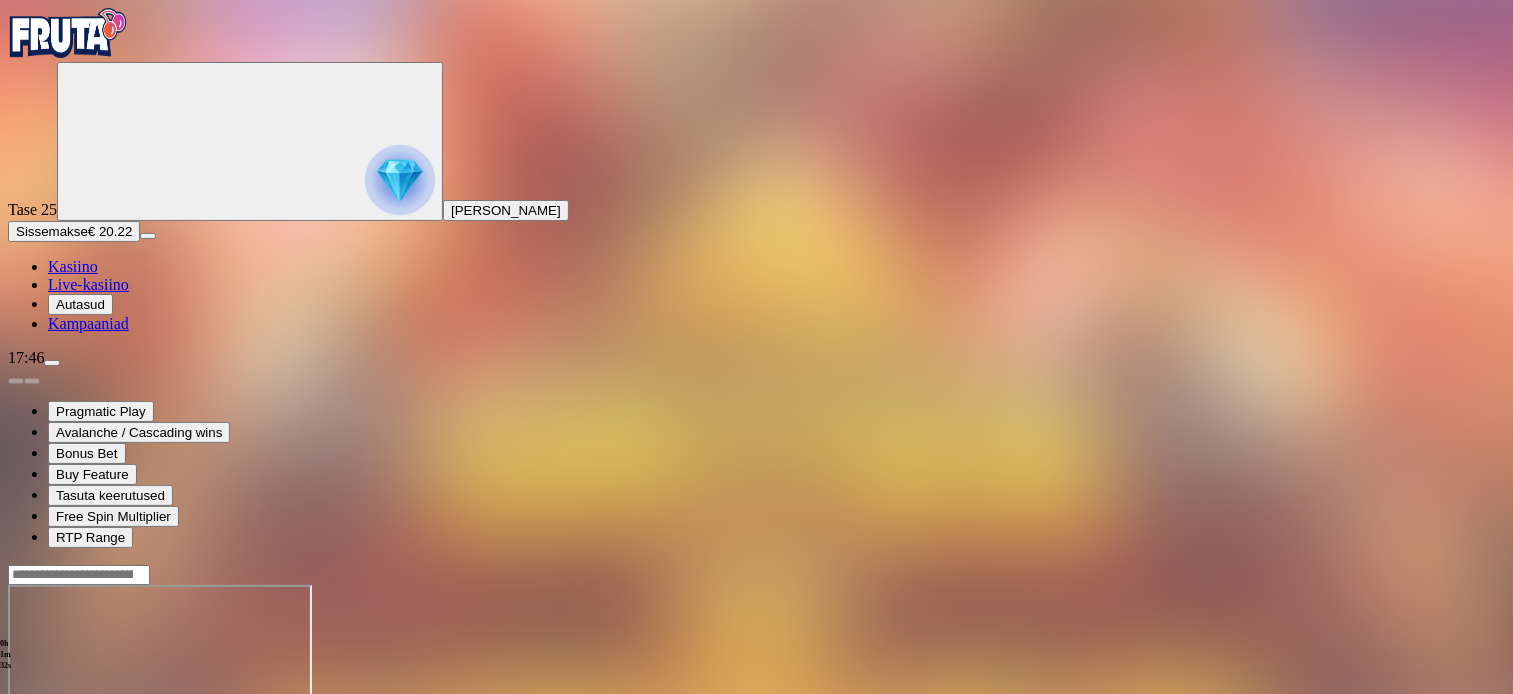 click at bounding box center (400, 180) 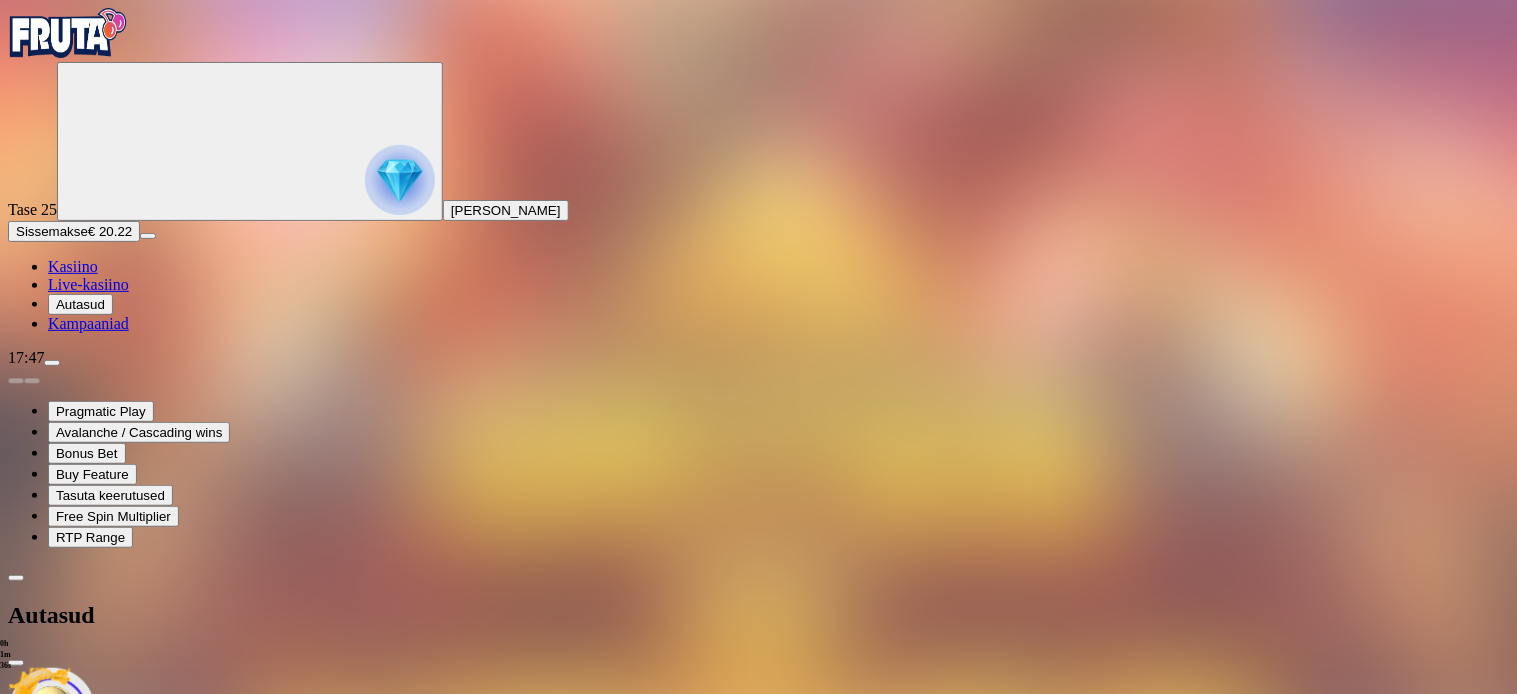 click at bounding box center (758, 871) 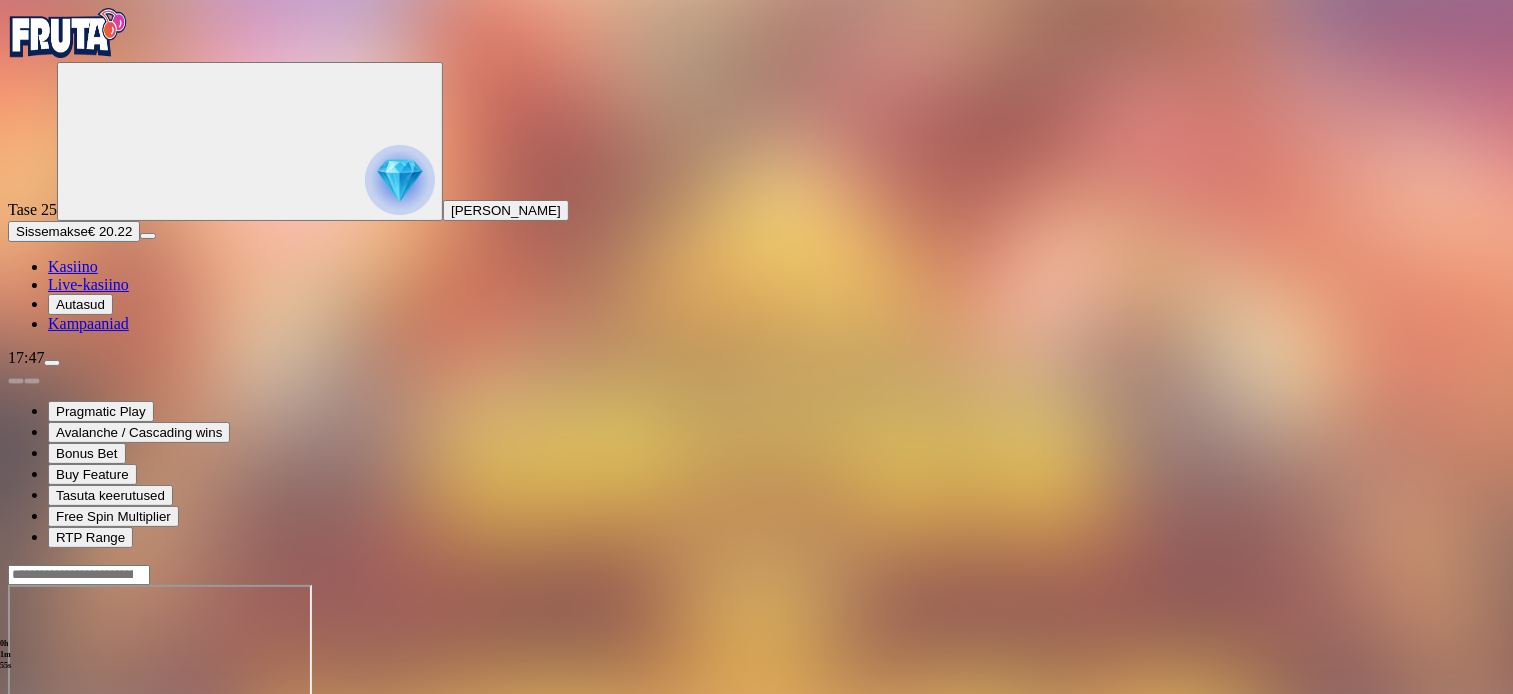 click at bounding box center (16, 757) 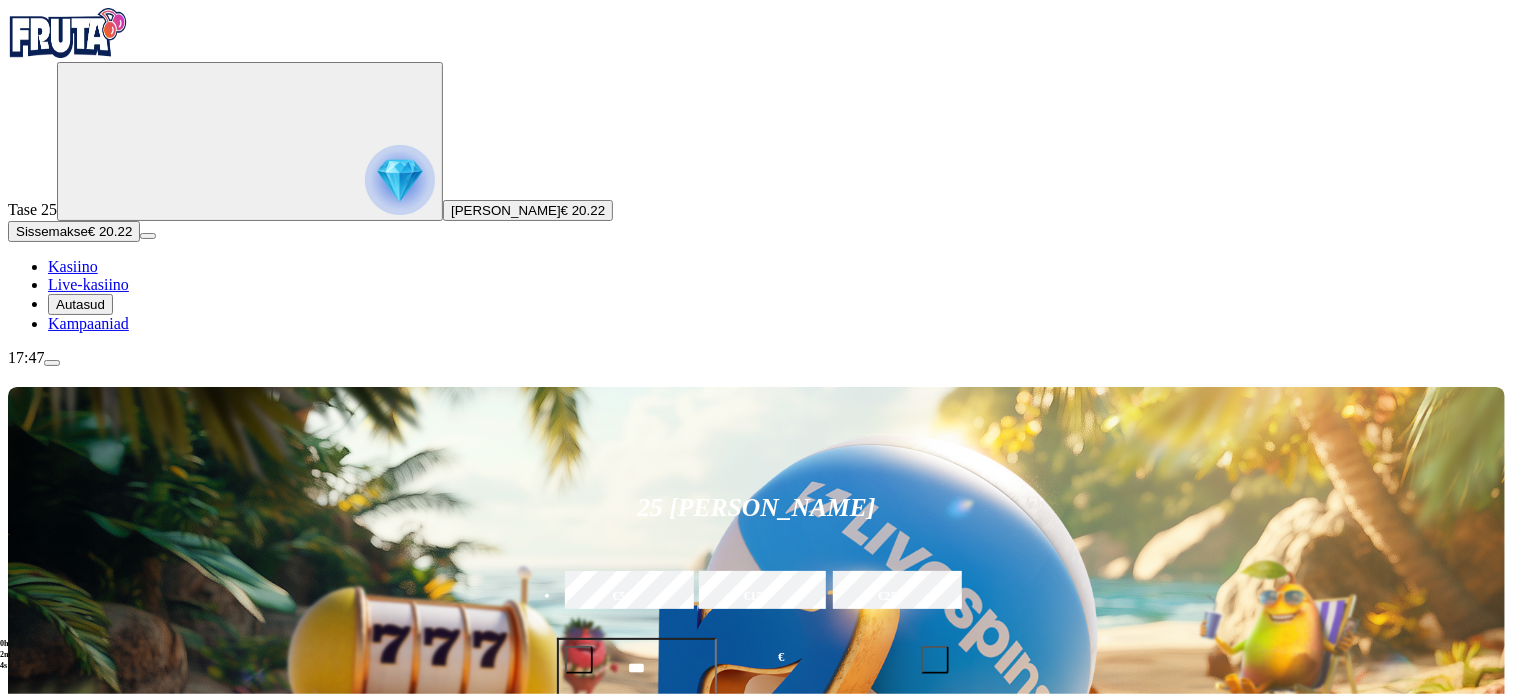 click on "Mine" at bounding box center (65, 1575) 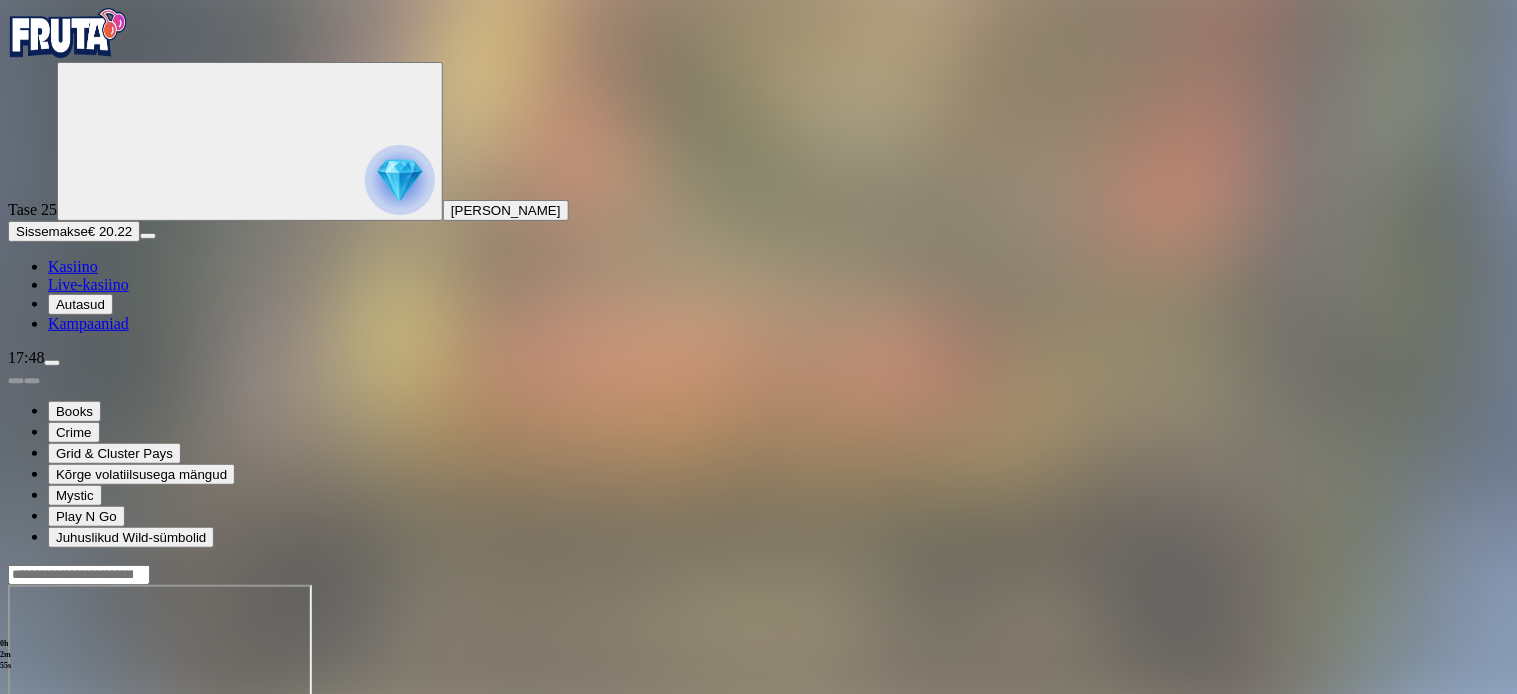 click at bounding box center (48, 757) 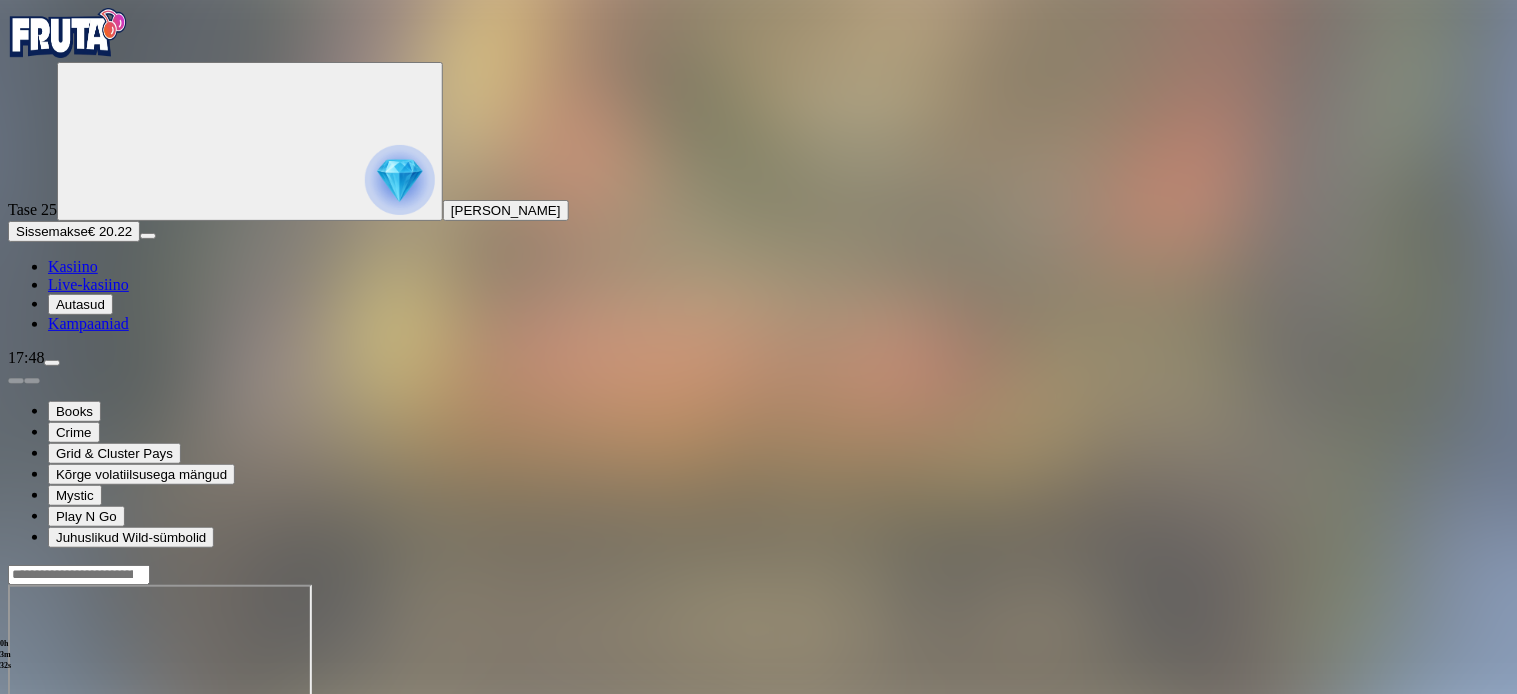 click at bounding box center [16, 757] 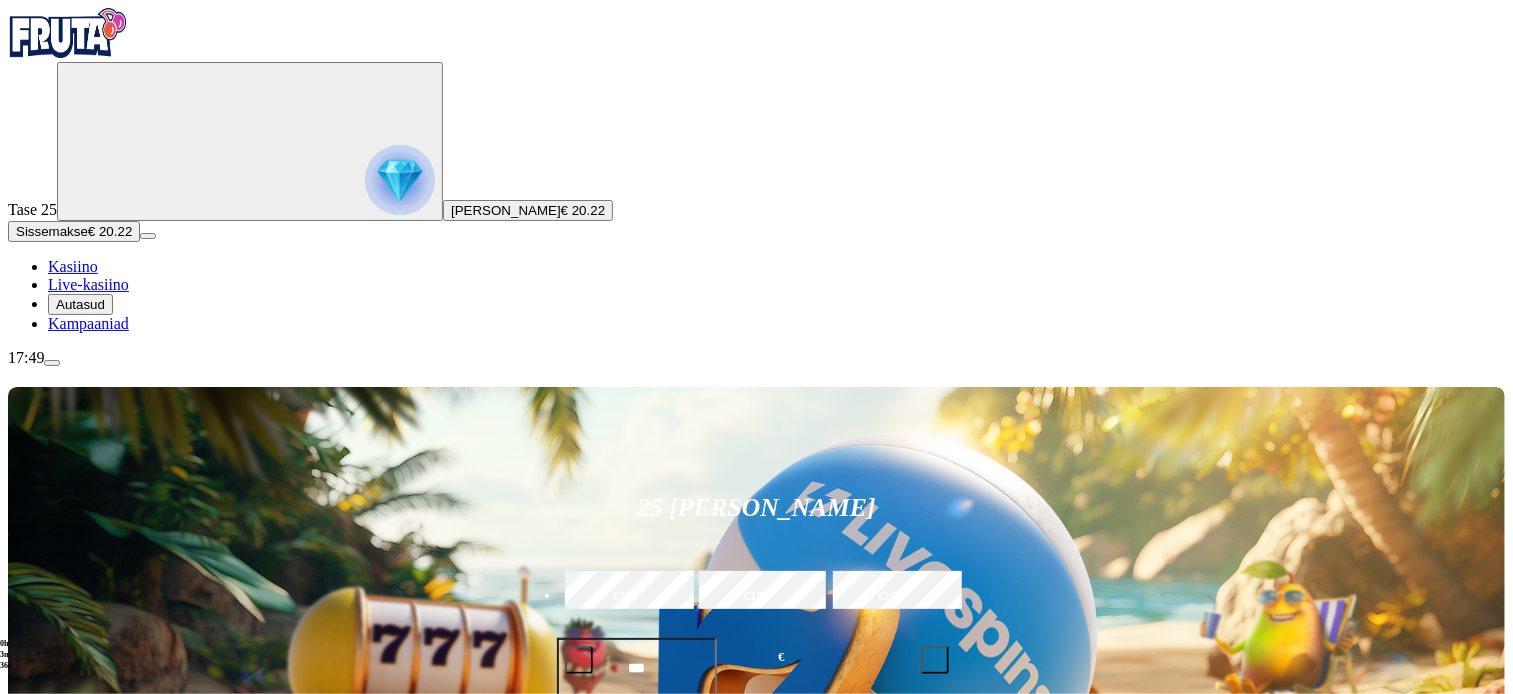 click on "Mine" at bounding box center [65, 1575] 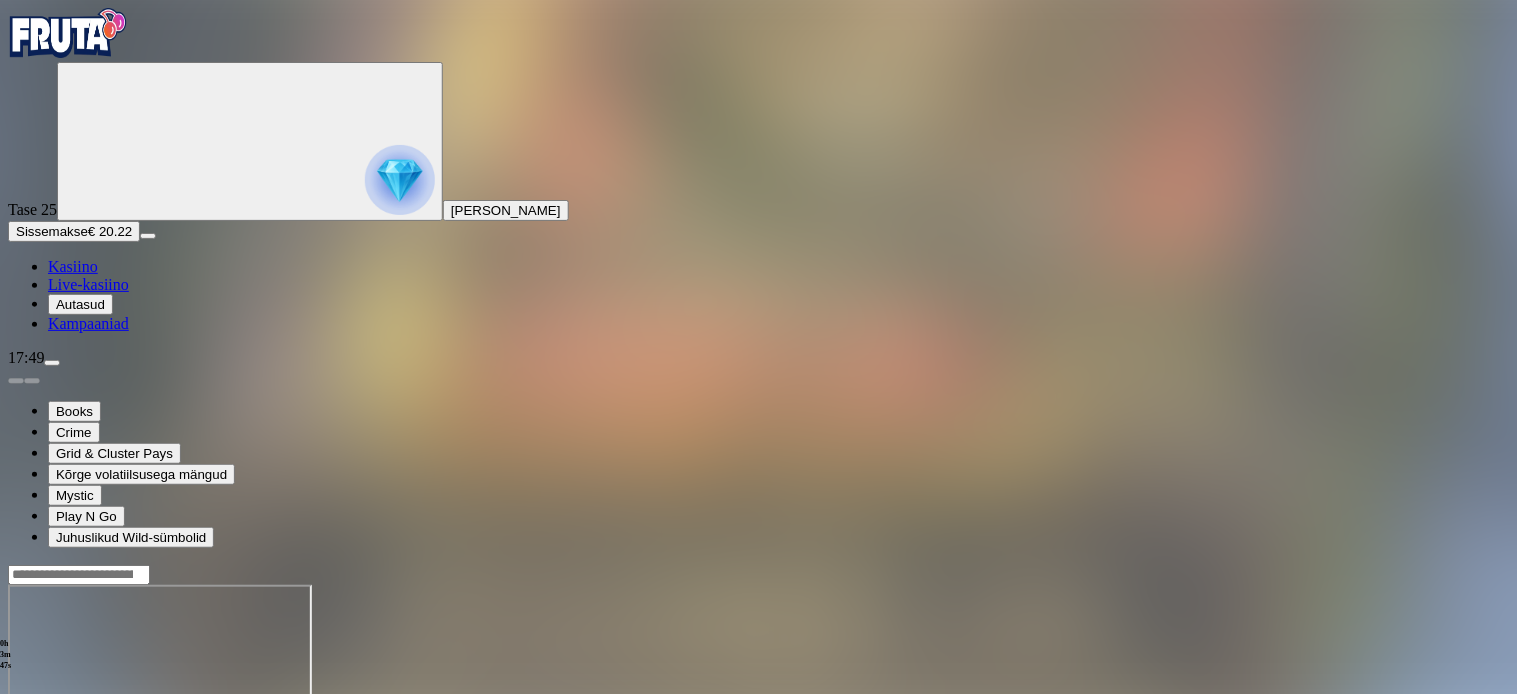 drag, startPoint x: 1368, startPoint y: 188, endPoint x: 1368, endPoint y: 303, distance: 115 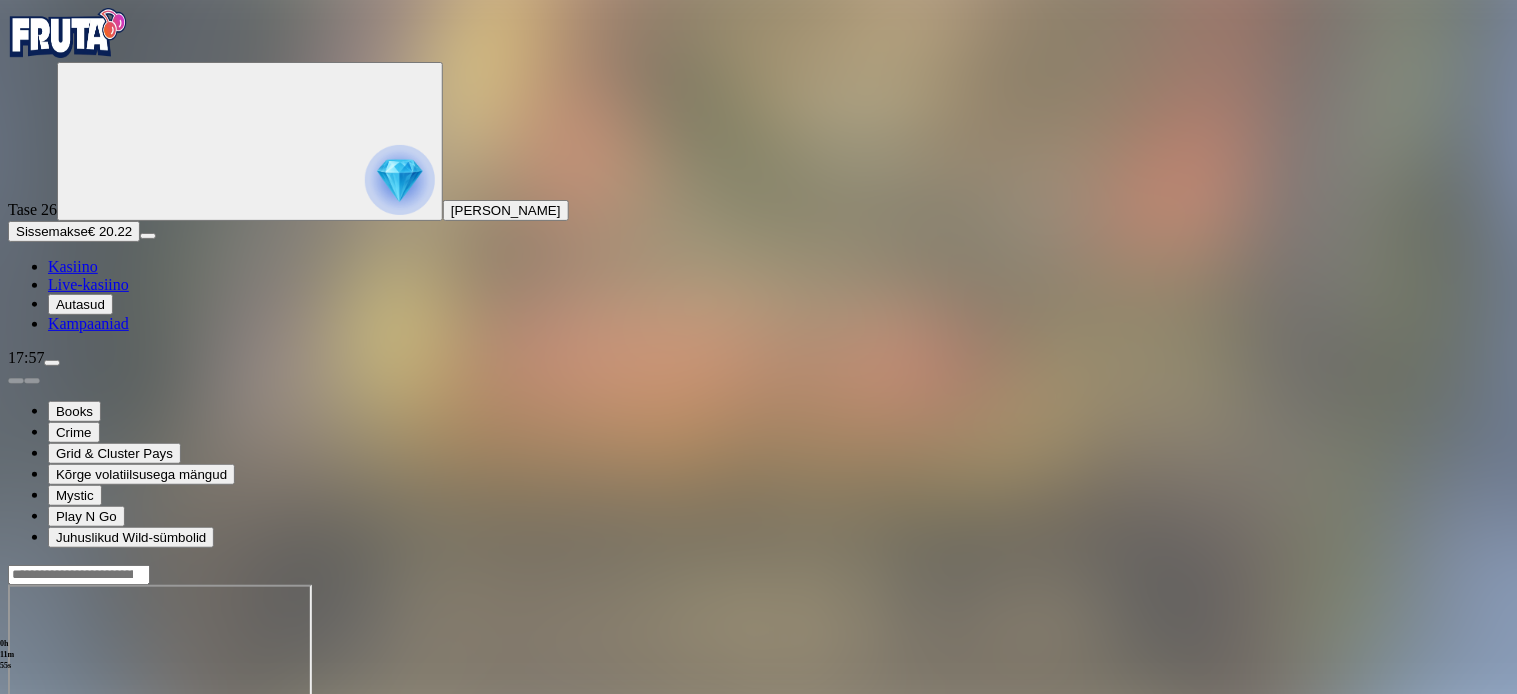 click at bounding box center (16, 757) 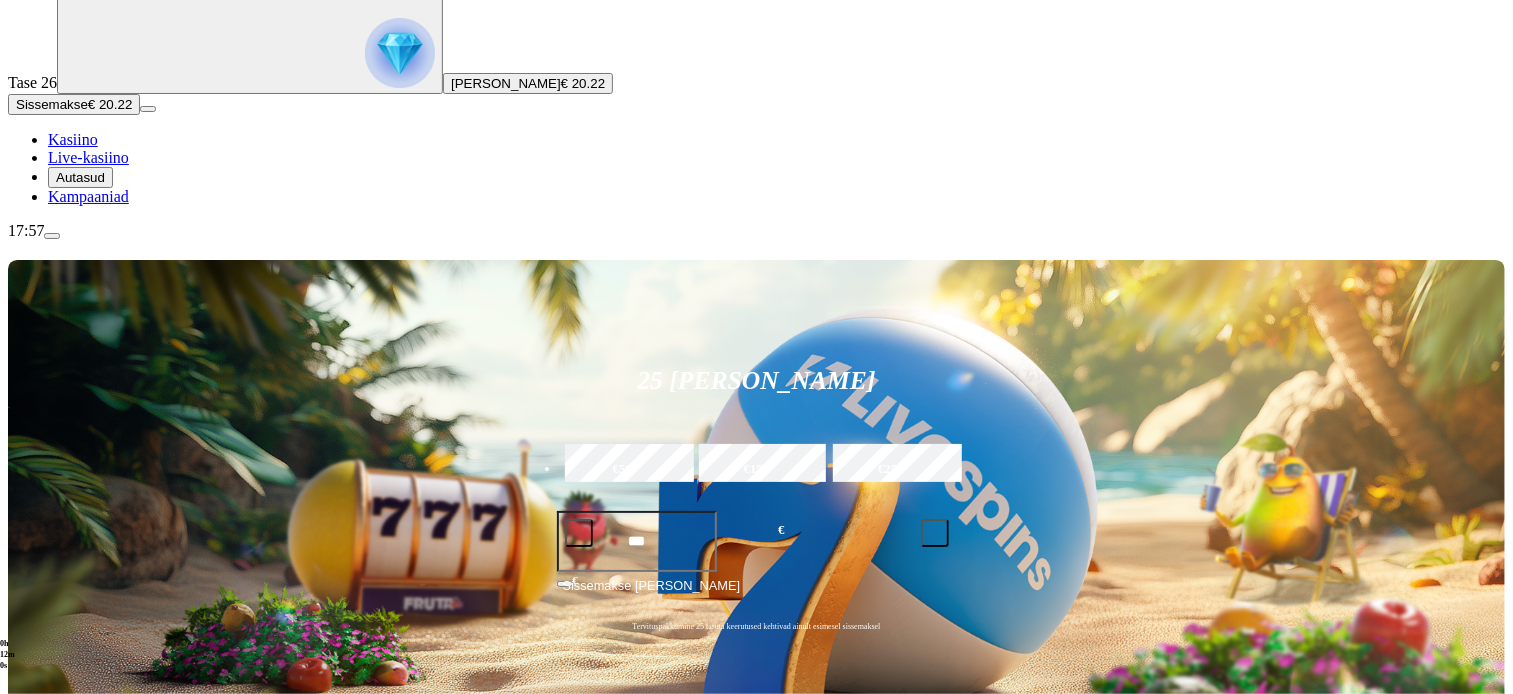 scroll, scrollTop: 134, scrollLeft: 0, axis: vertical 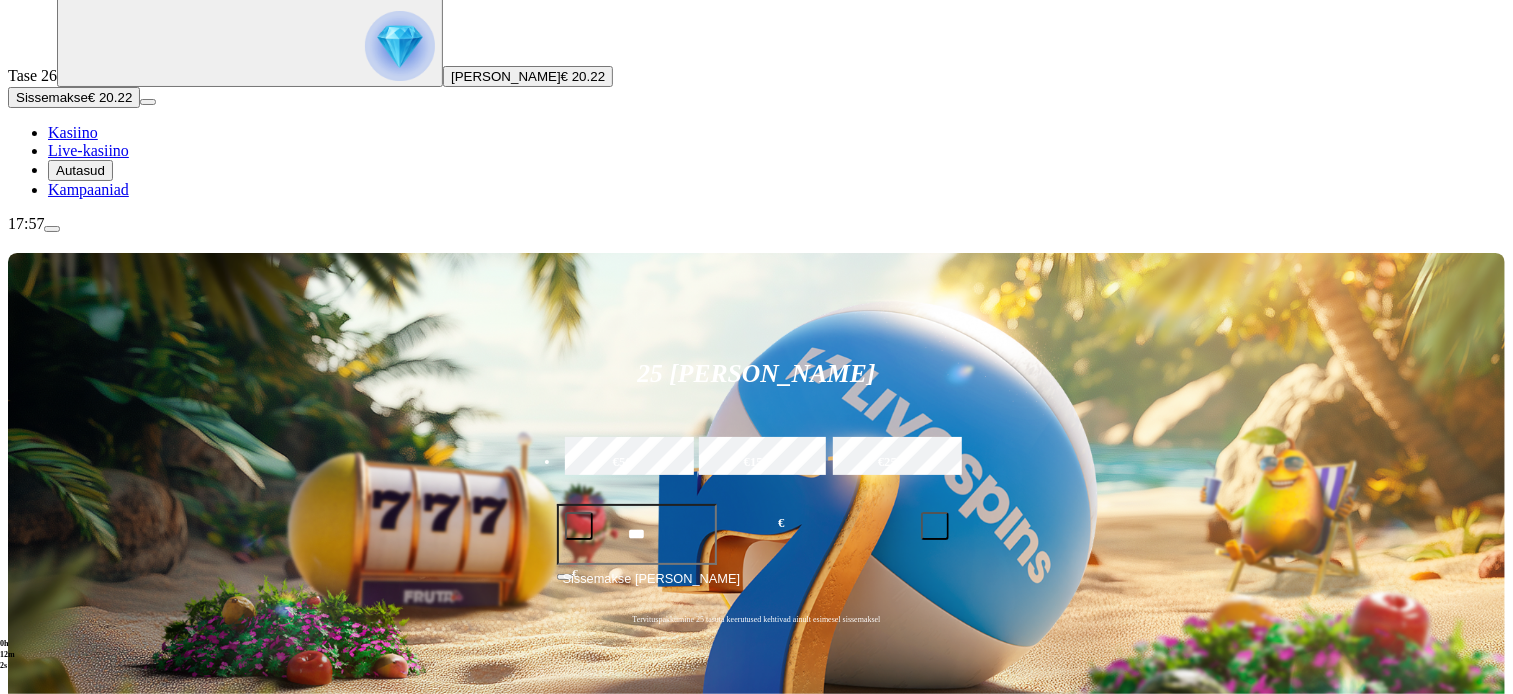 click at bounding box center [32, 1013] 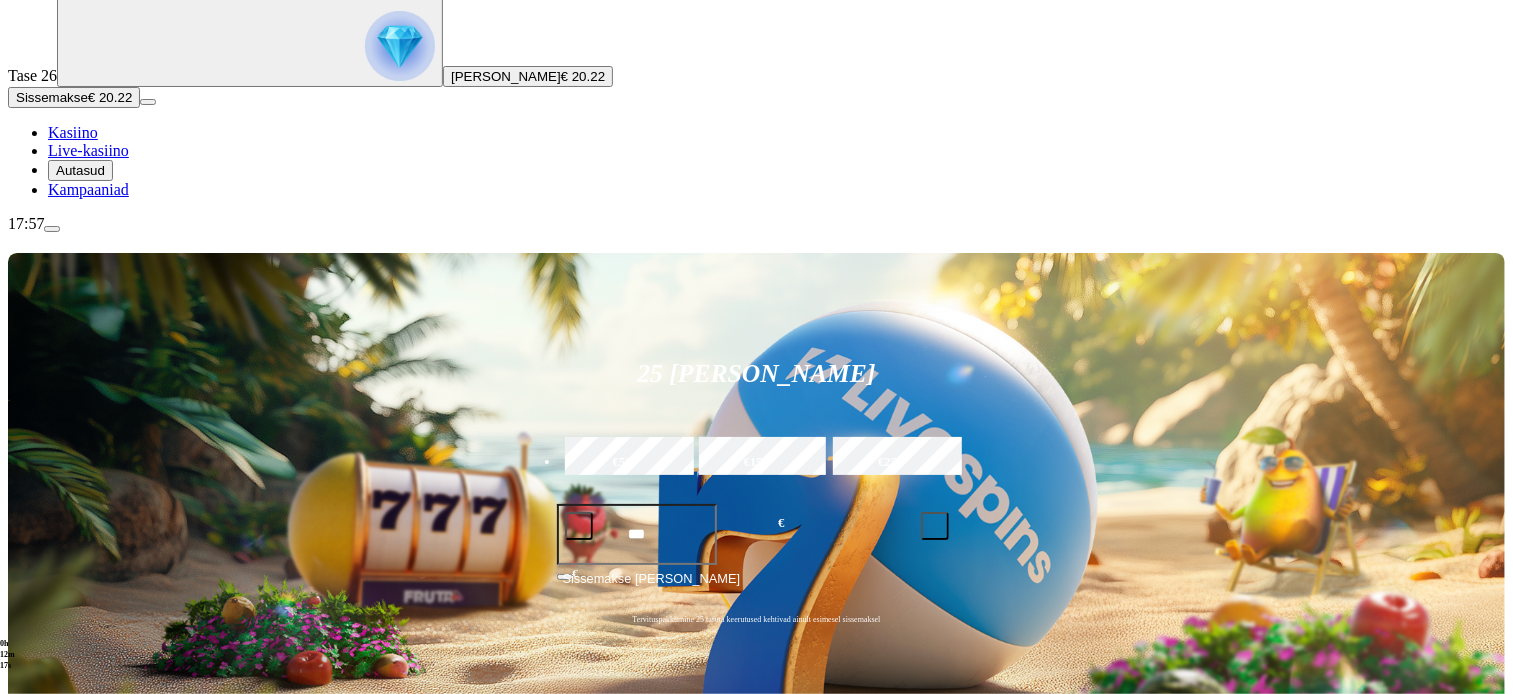 click on "Mine" at bounding box center (-896, 1728) 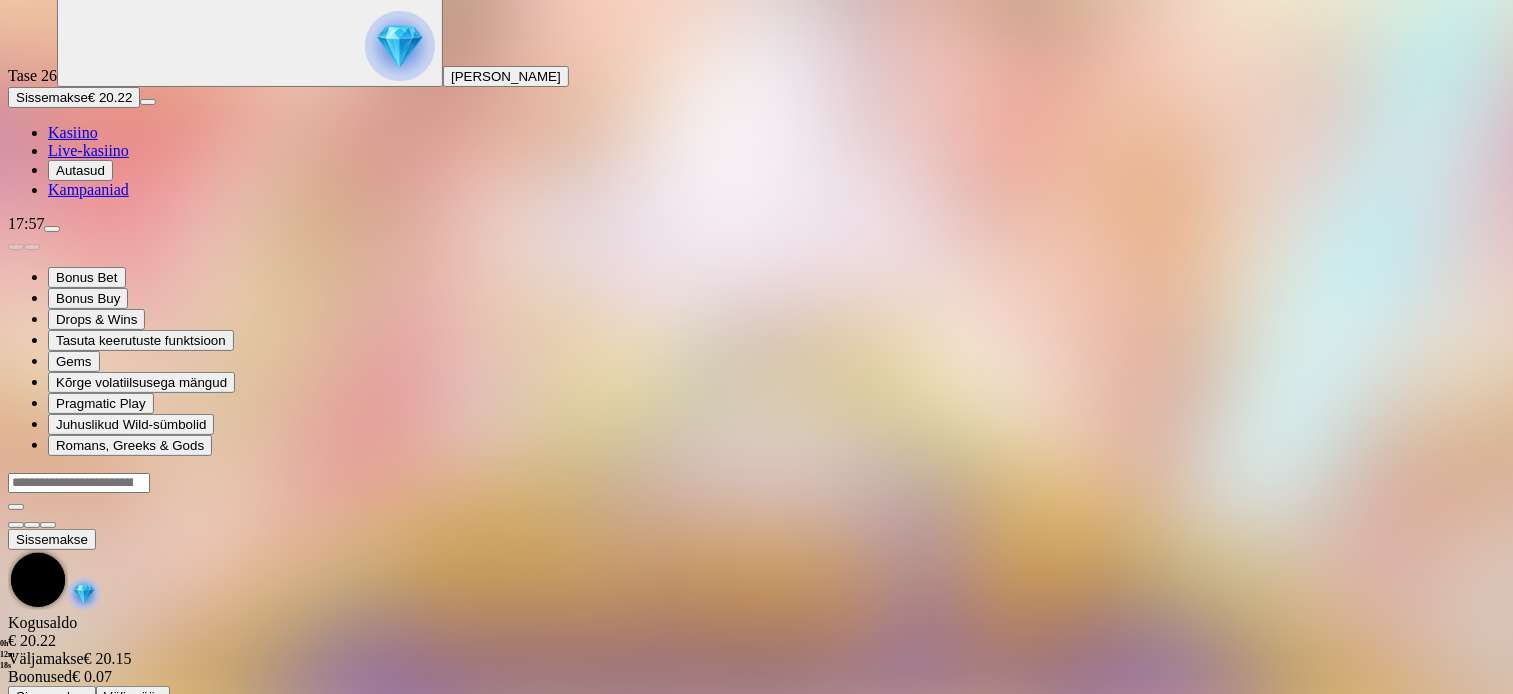 scroll, scrollTop: 0, scrollLeft: 0, axis: both 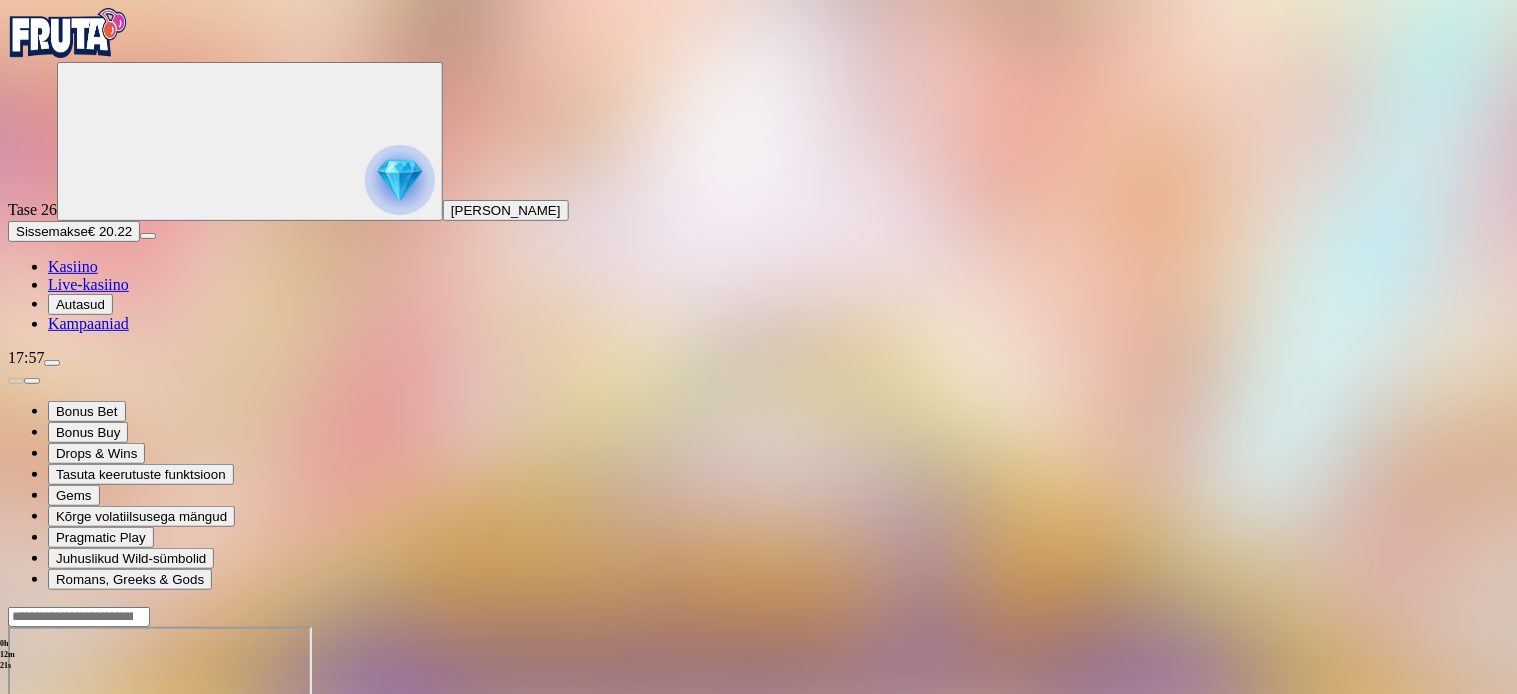 drag, startPoint x: 770, startPoint y: 467, endPoint x: 1358, endPoint y: 188, distance: 650.8341 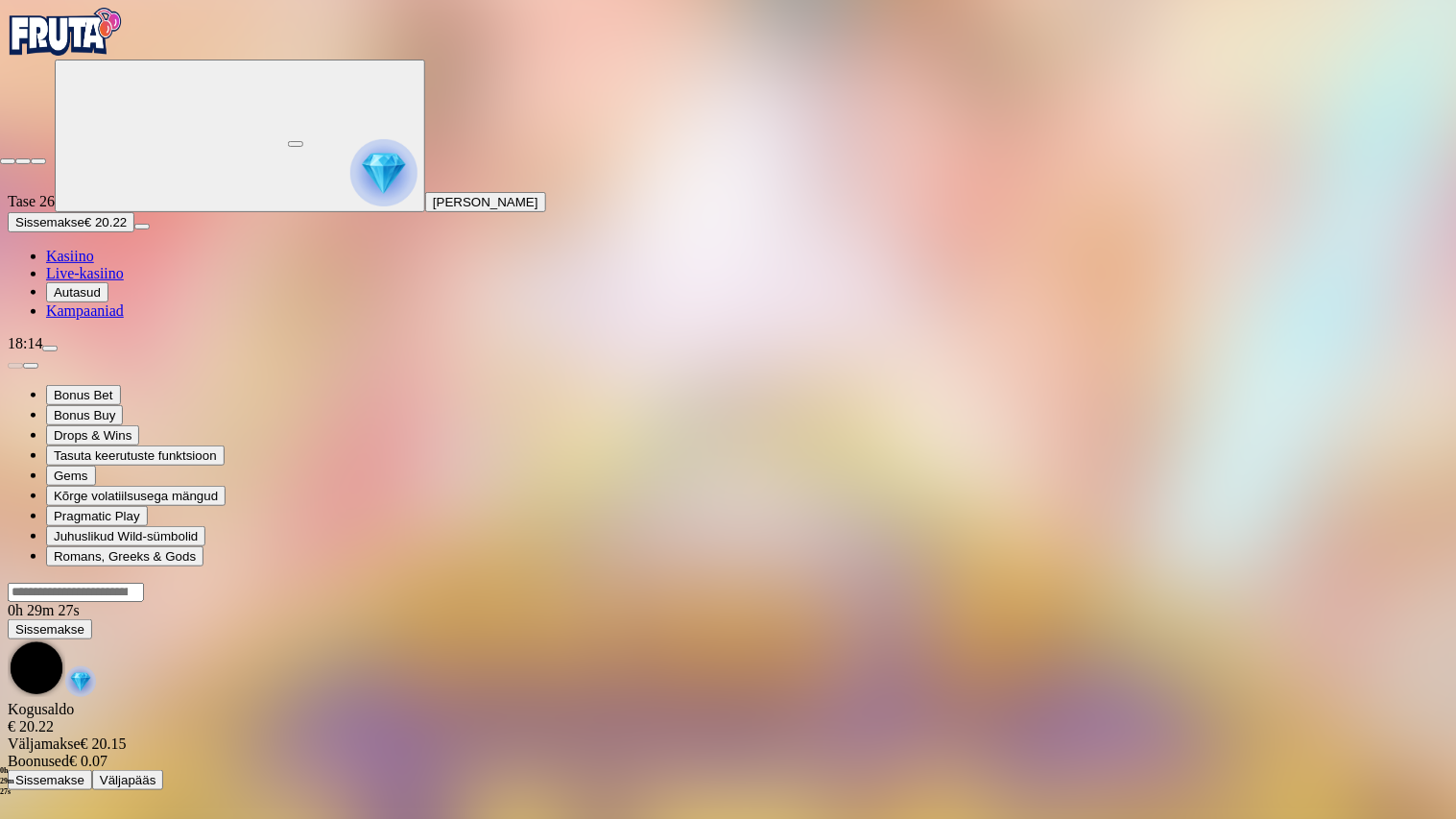 click at bounding box center [8, 161] 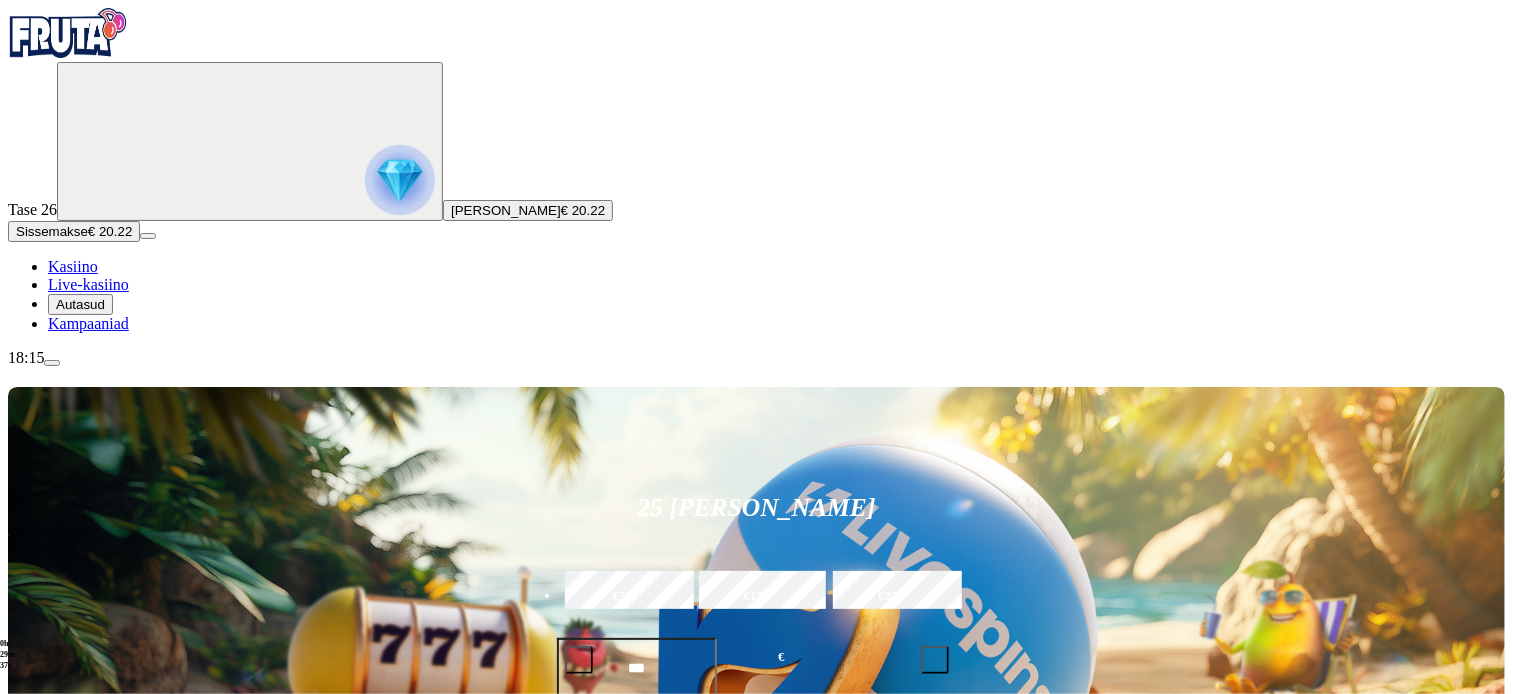 click at bounding box center [32, 1147] 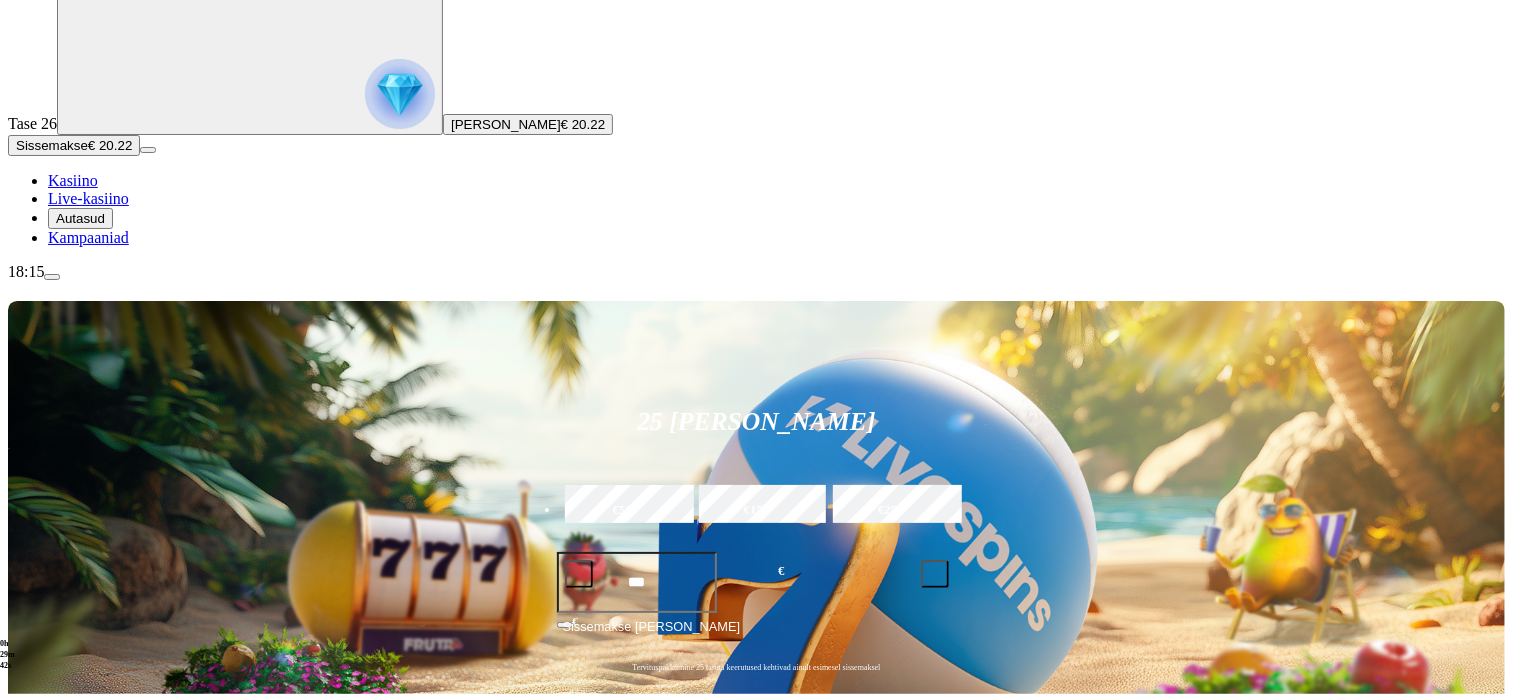 scroll, scrollTop: 94, scrollLeft: 0, axis: vertical 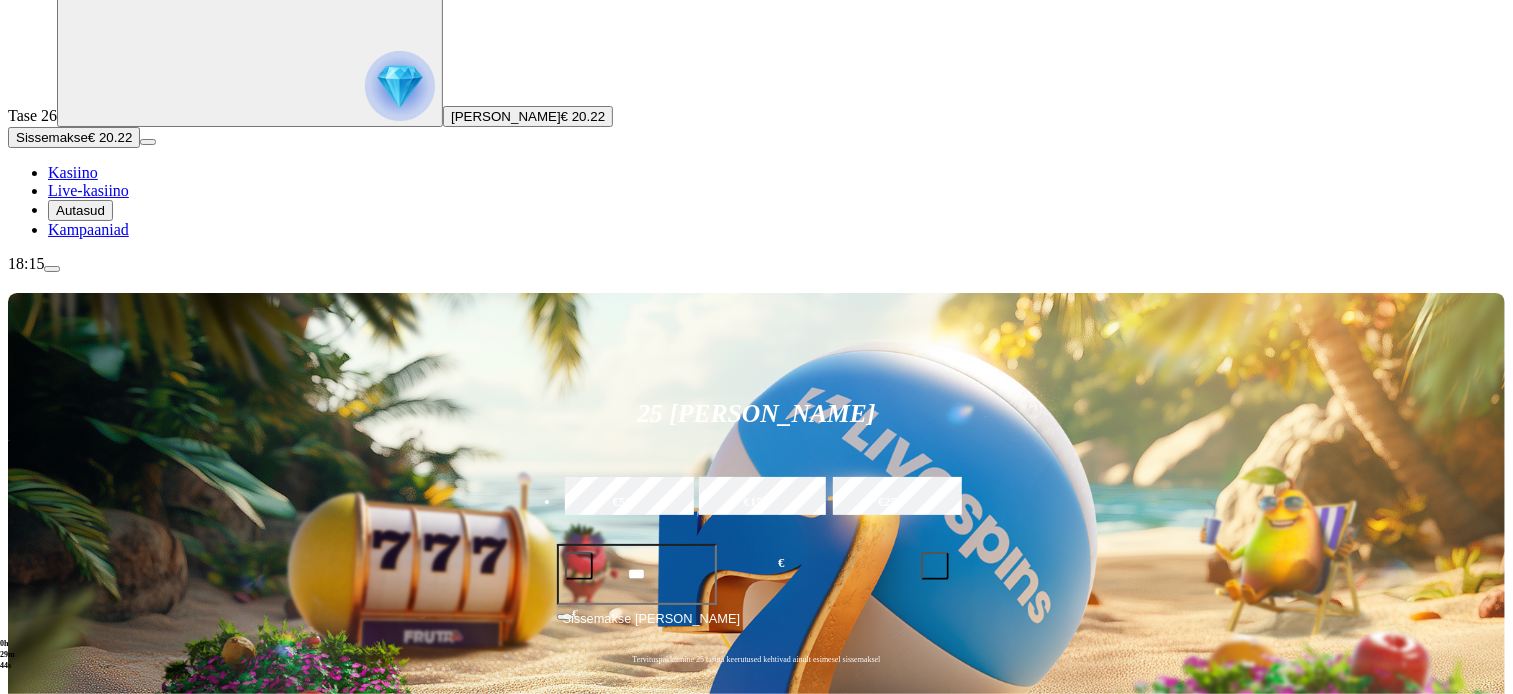click on "Mine" at bounding box center [-896, 1863] 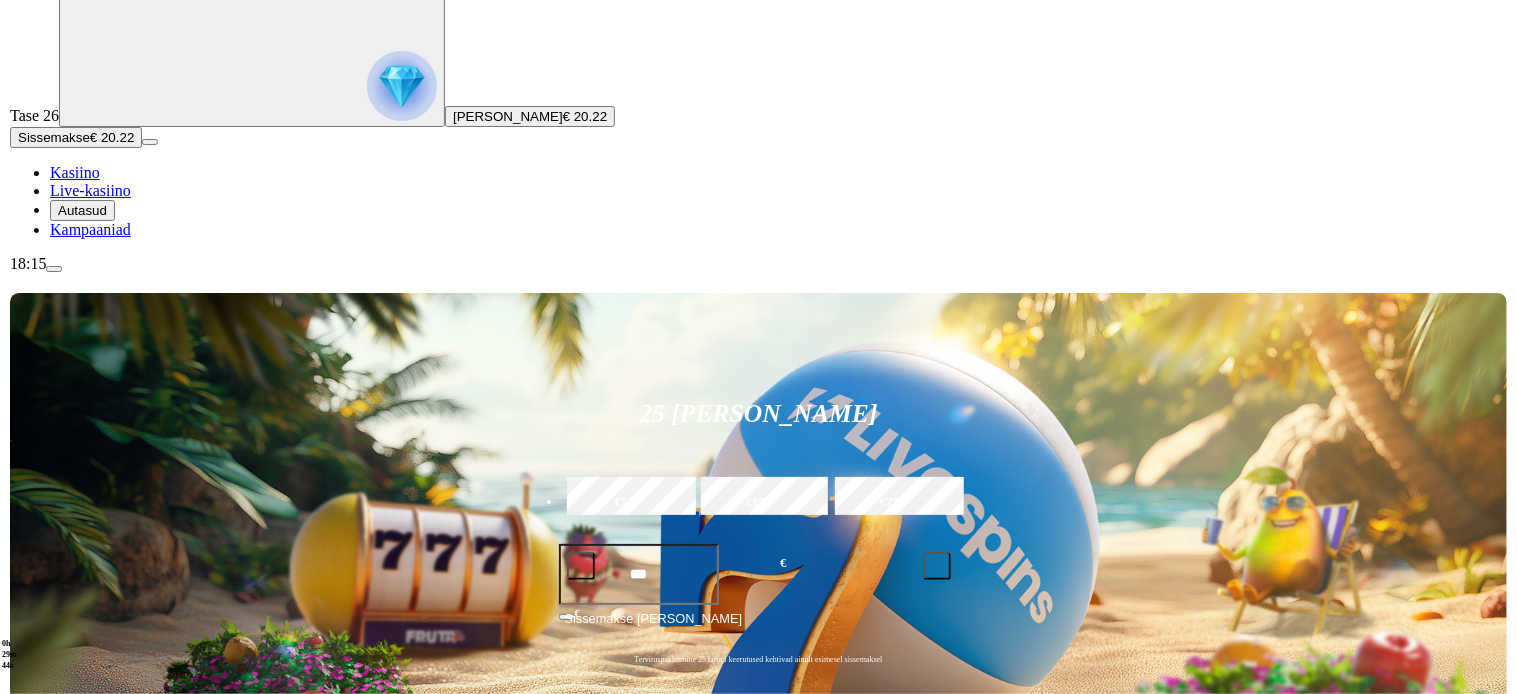 scroll, scrollTop: 0, scrollLeft: 0, axis: both 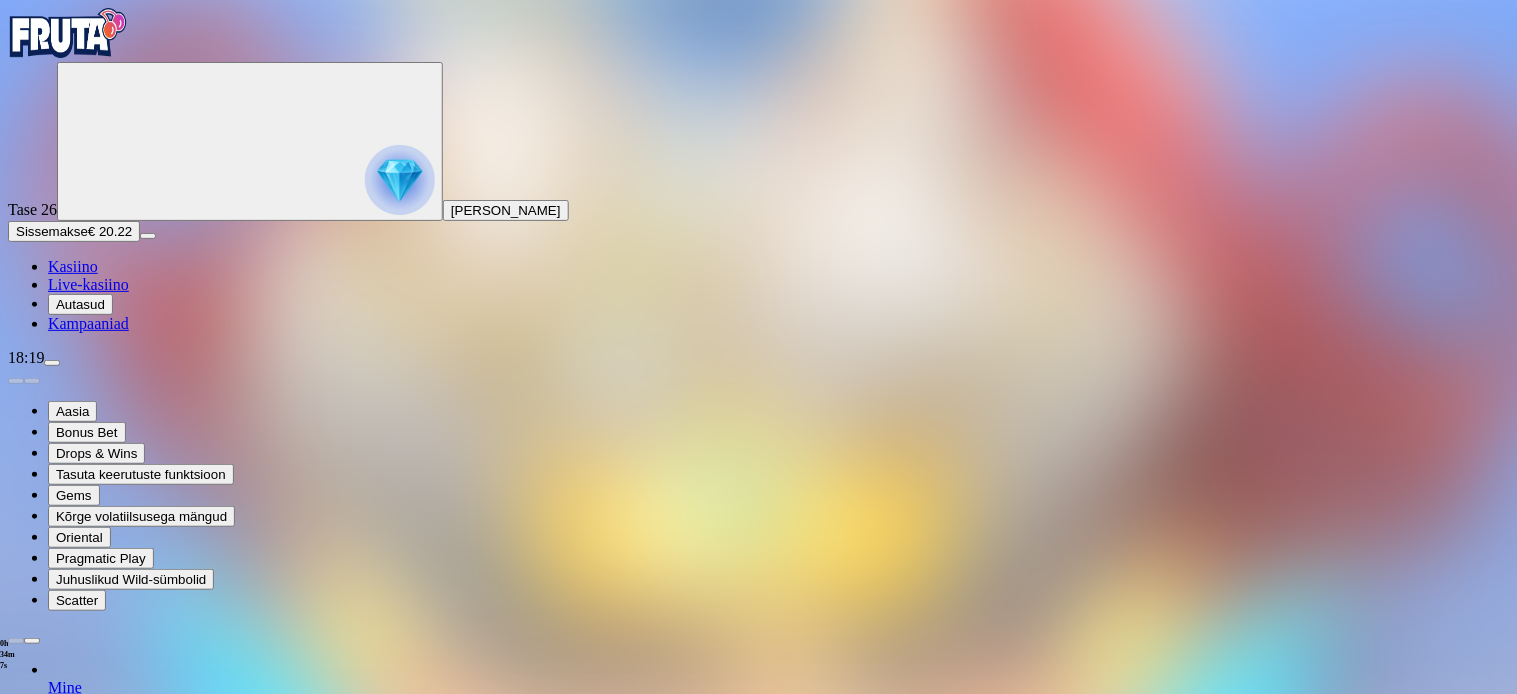 click at bounding box center [400, 180] 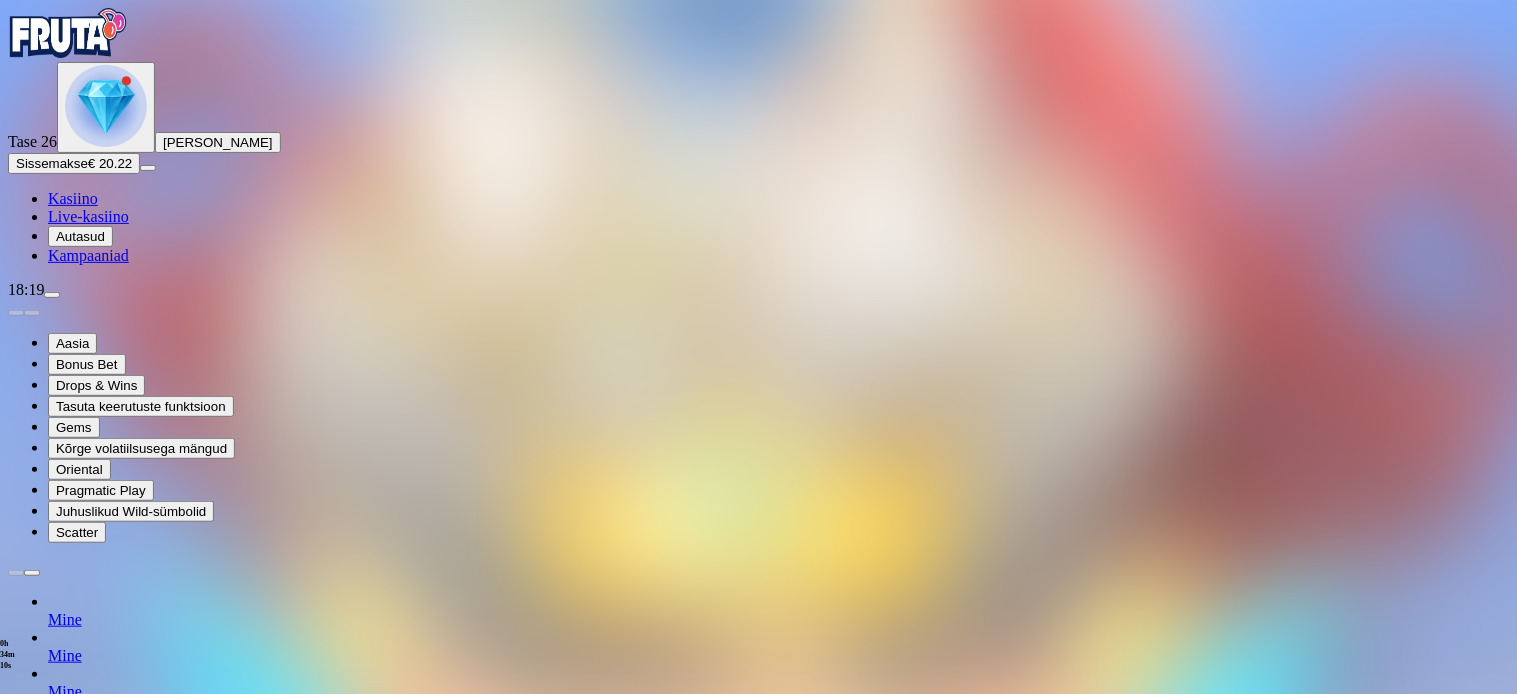 click at bounding box center (87, 1453) 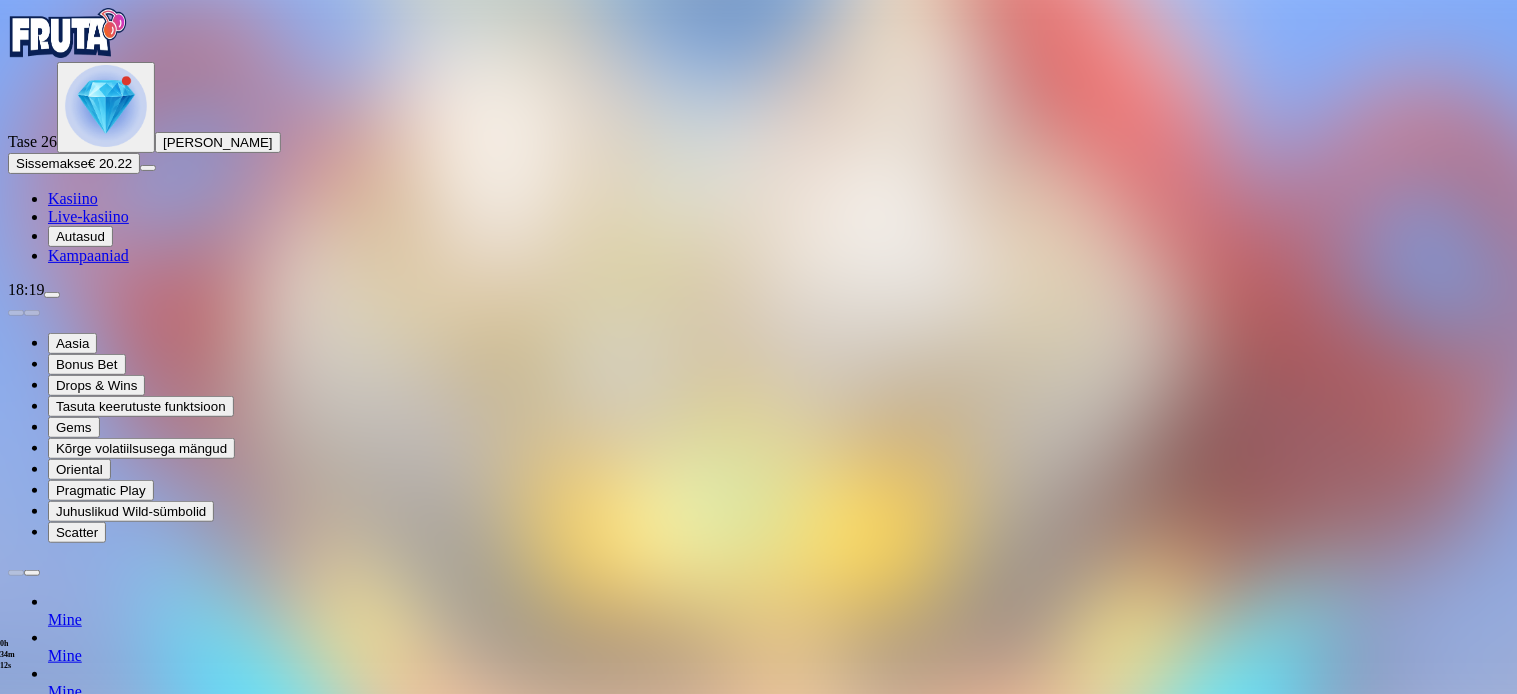 click on "Ava mind" at bounding box center (758, 1645) 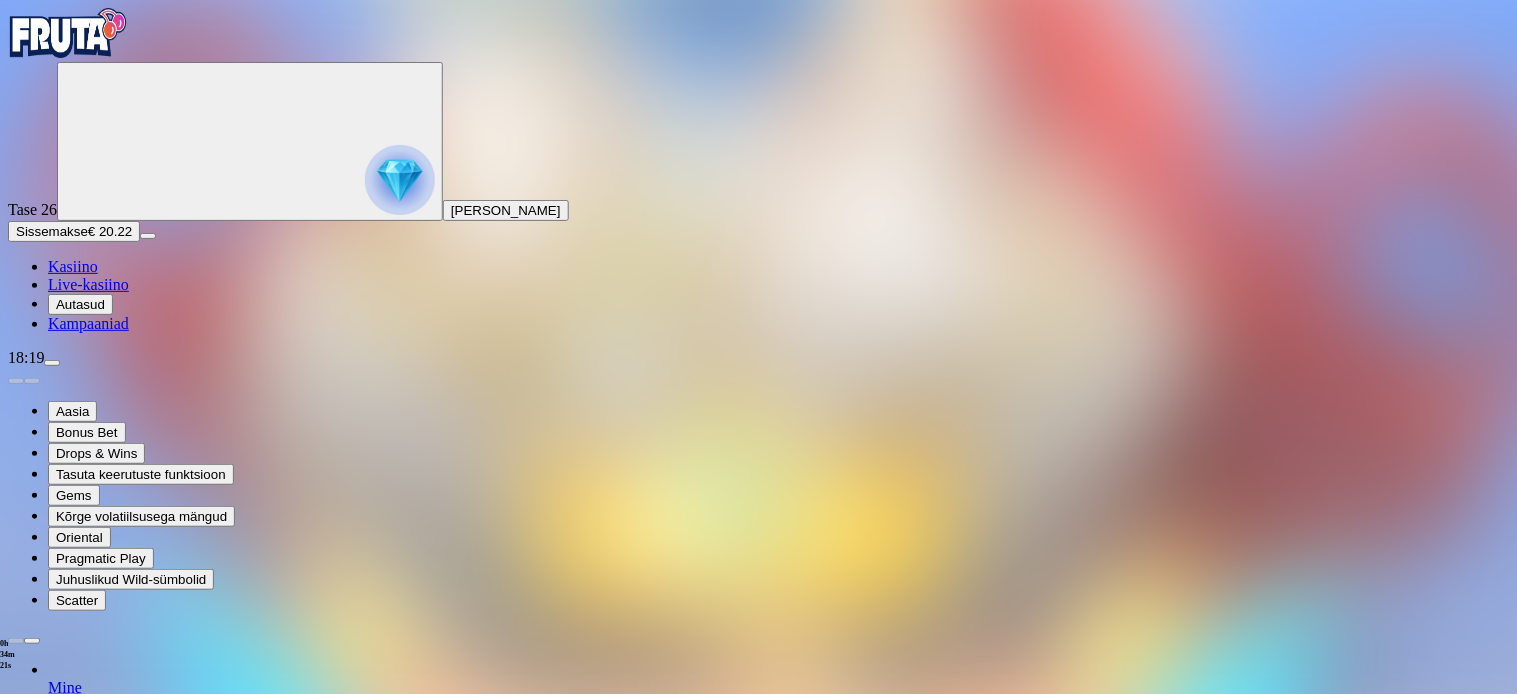 click at bounding box center [61, 1917] 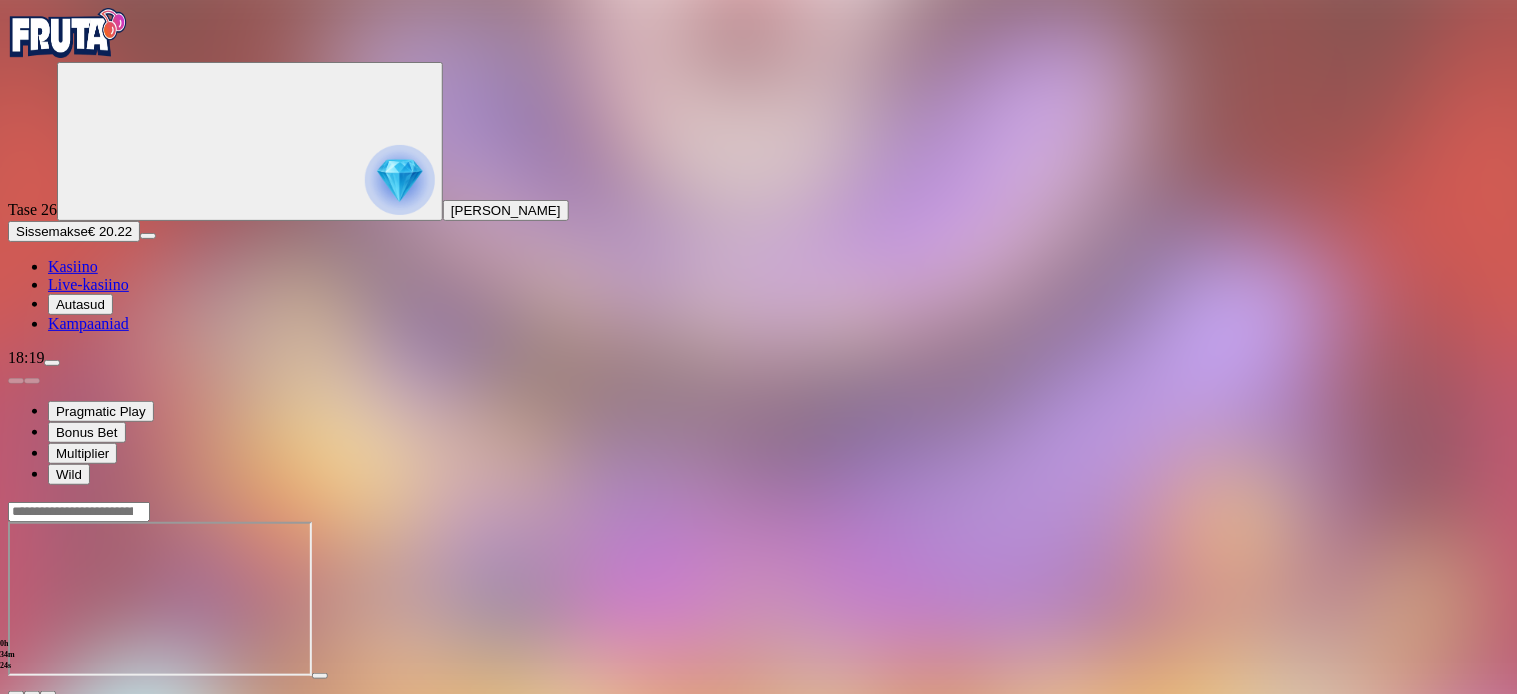 click at bounding box center (48, 694) 